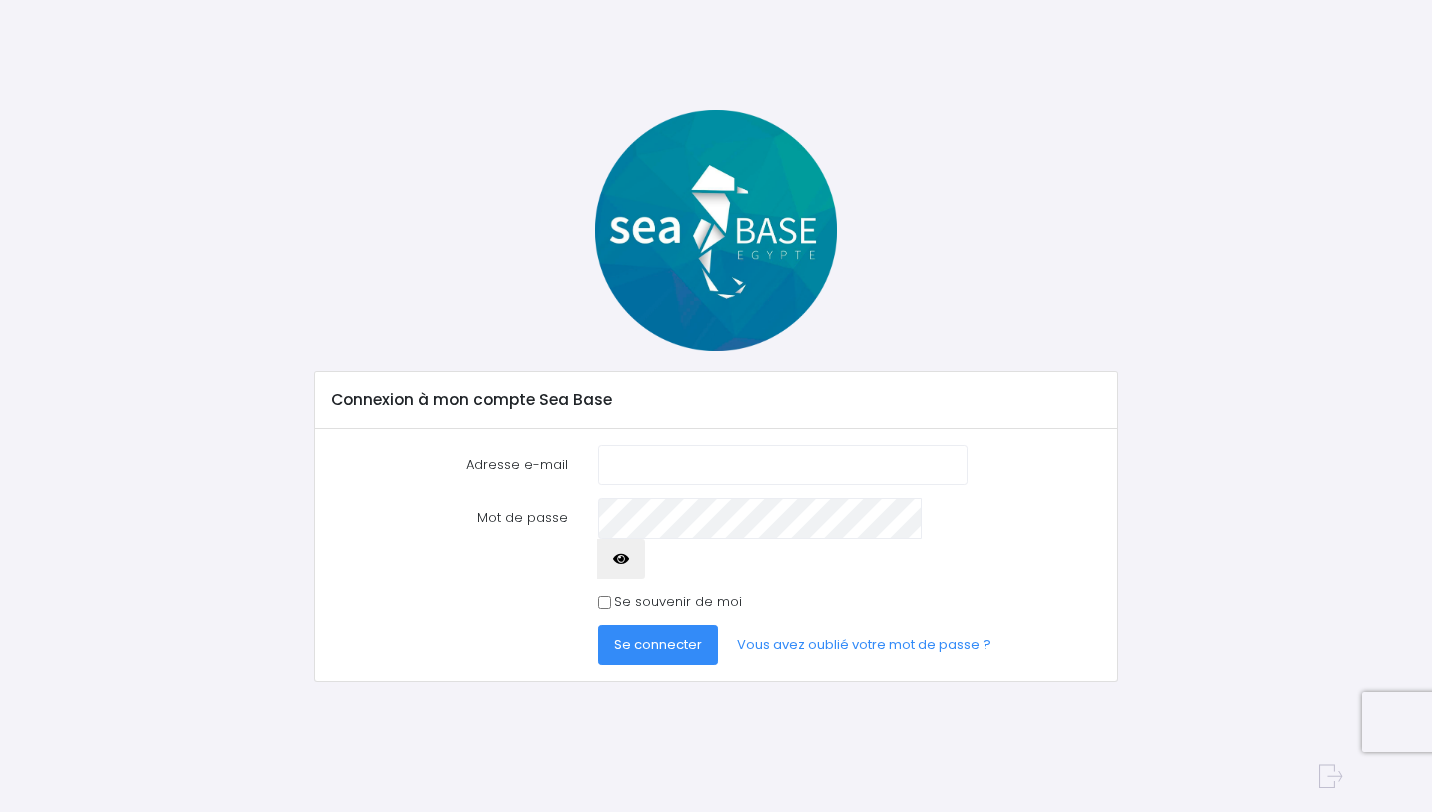 scroll, scrollTop: 0, scrollLeft: 0, axis: both 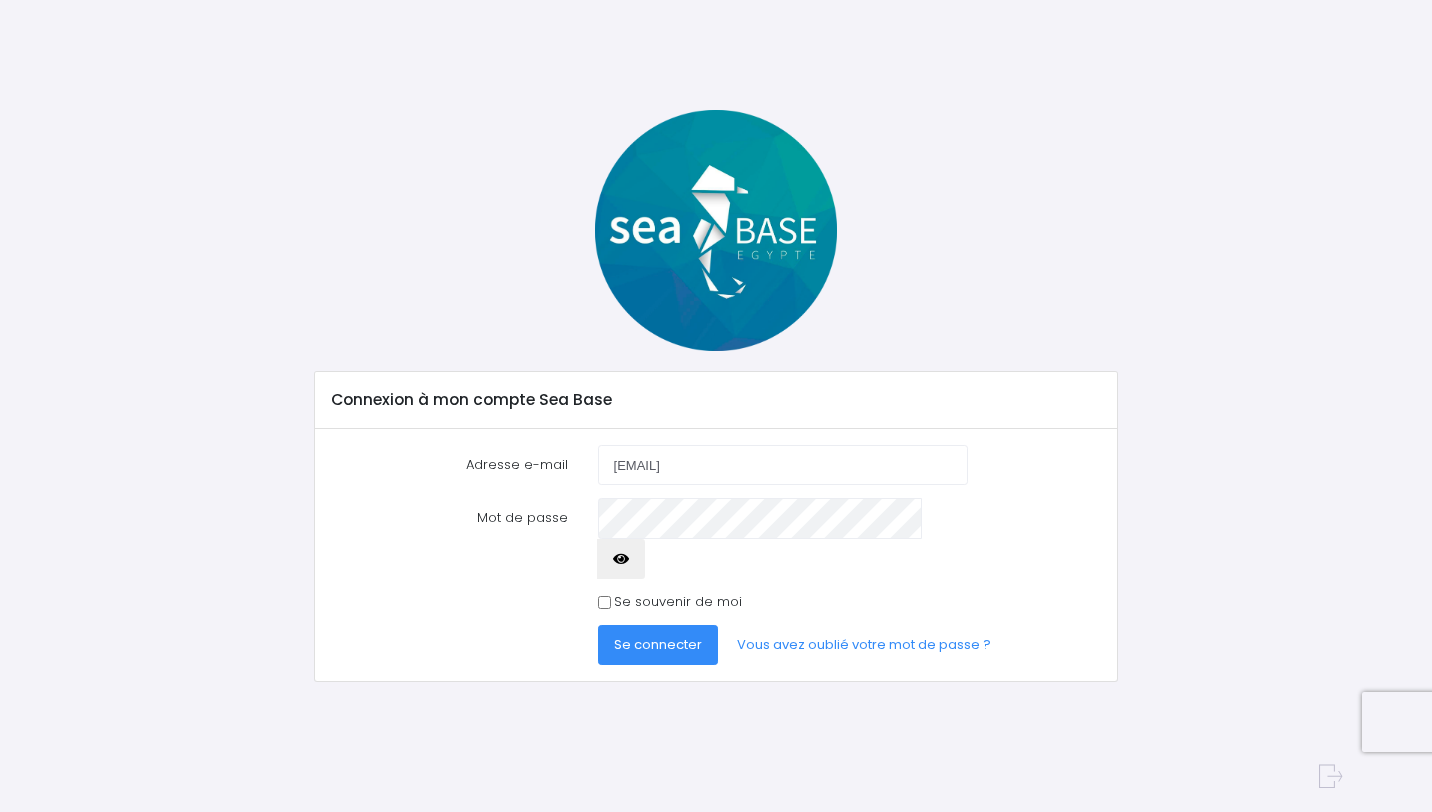 type on "[EMAIL]" 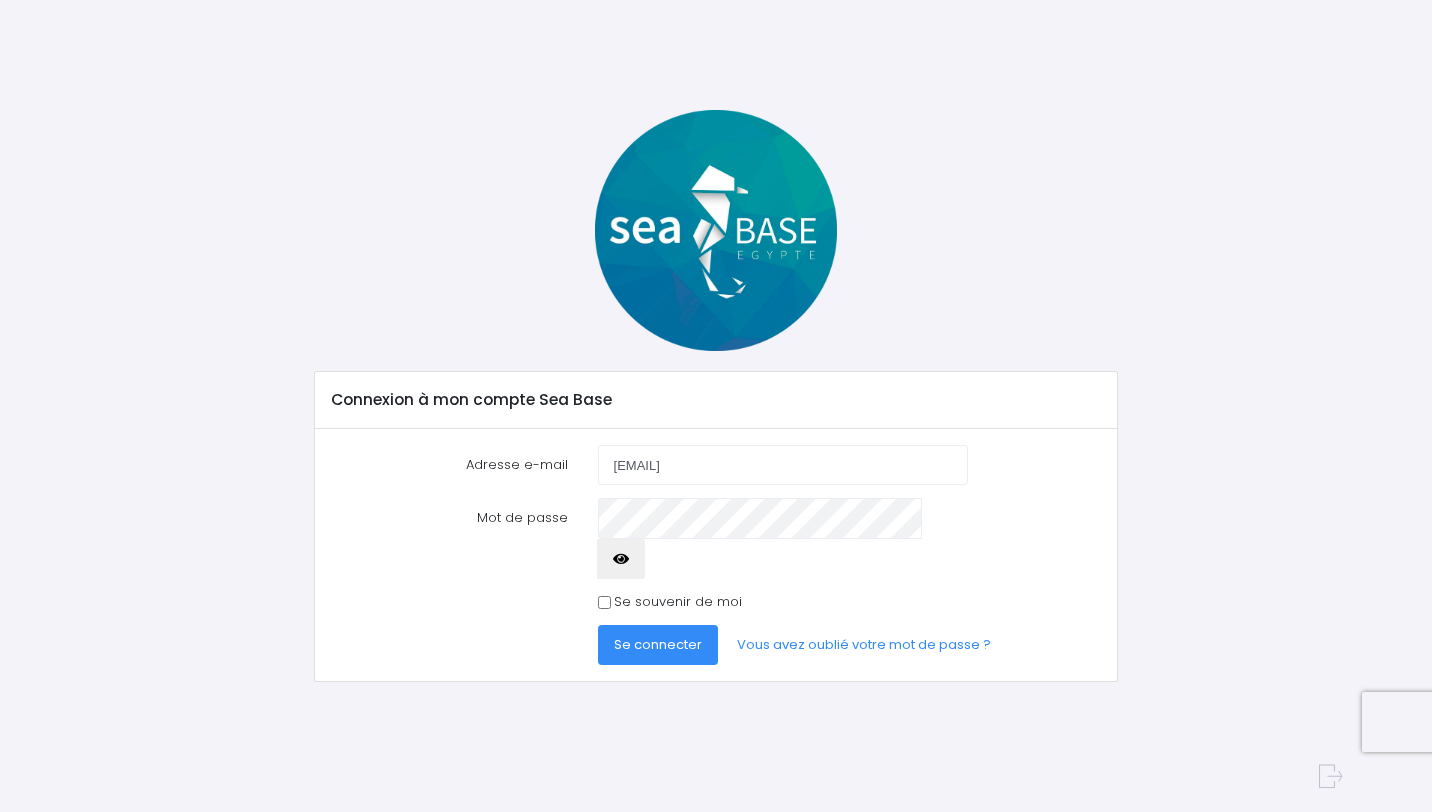 click at bounding box center (621, 559) 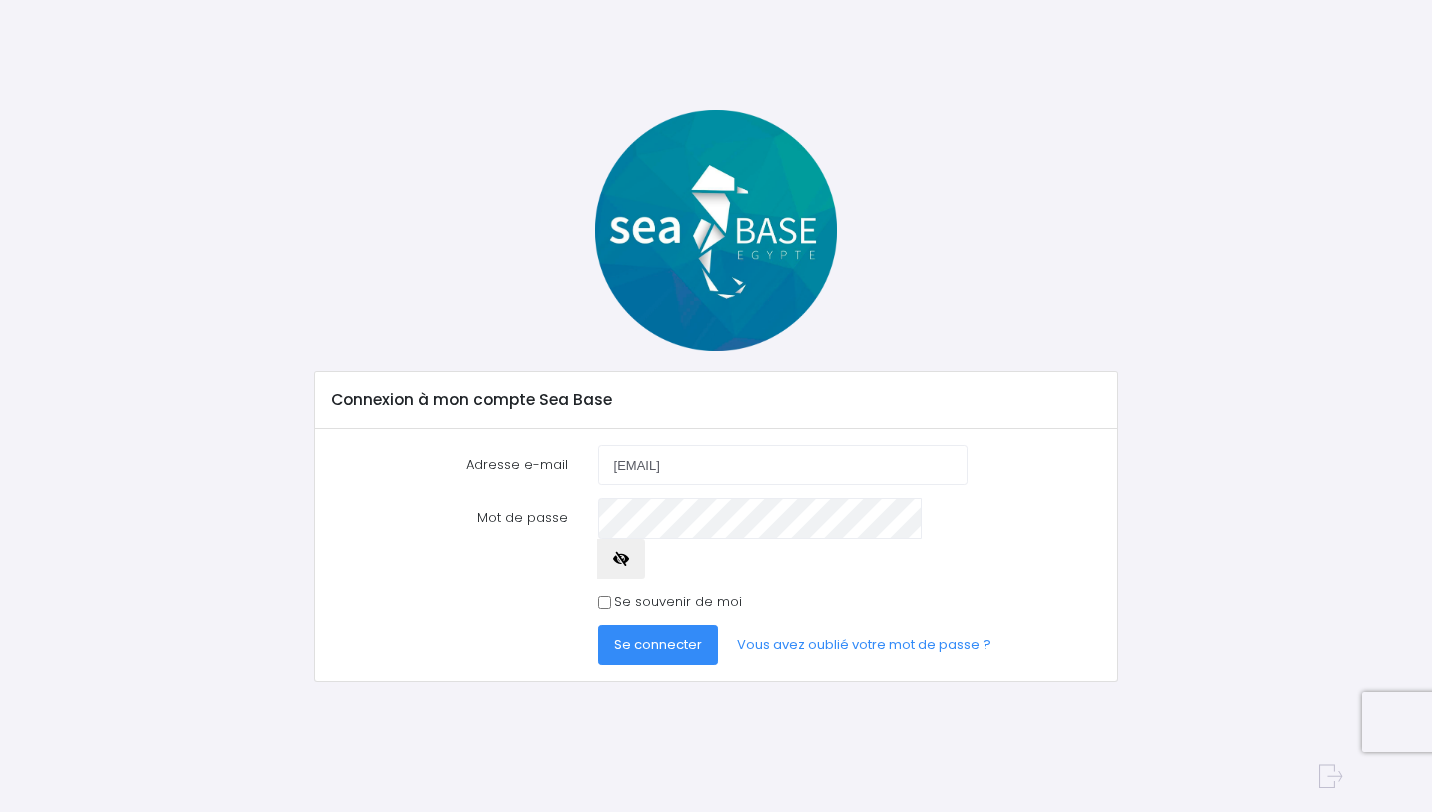 type 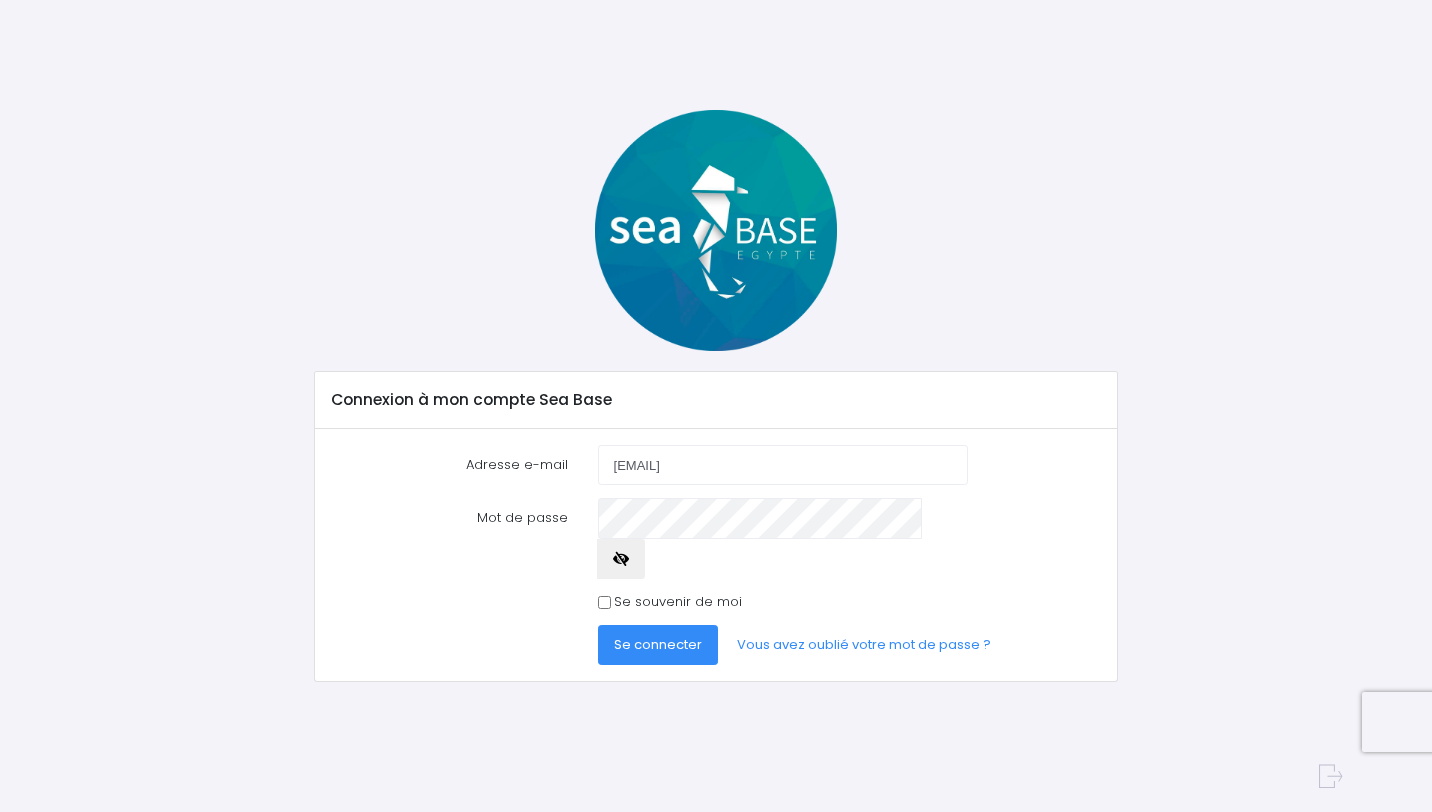 click on "Se connecter" at bounding box center (658, 644) 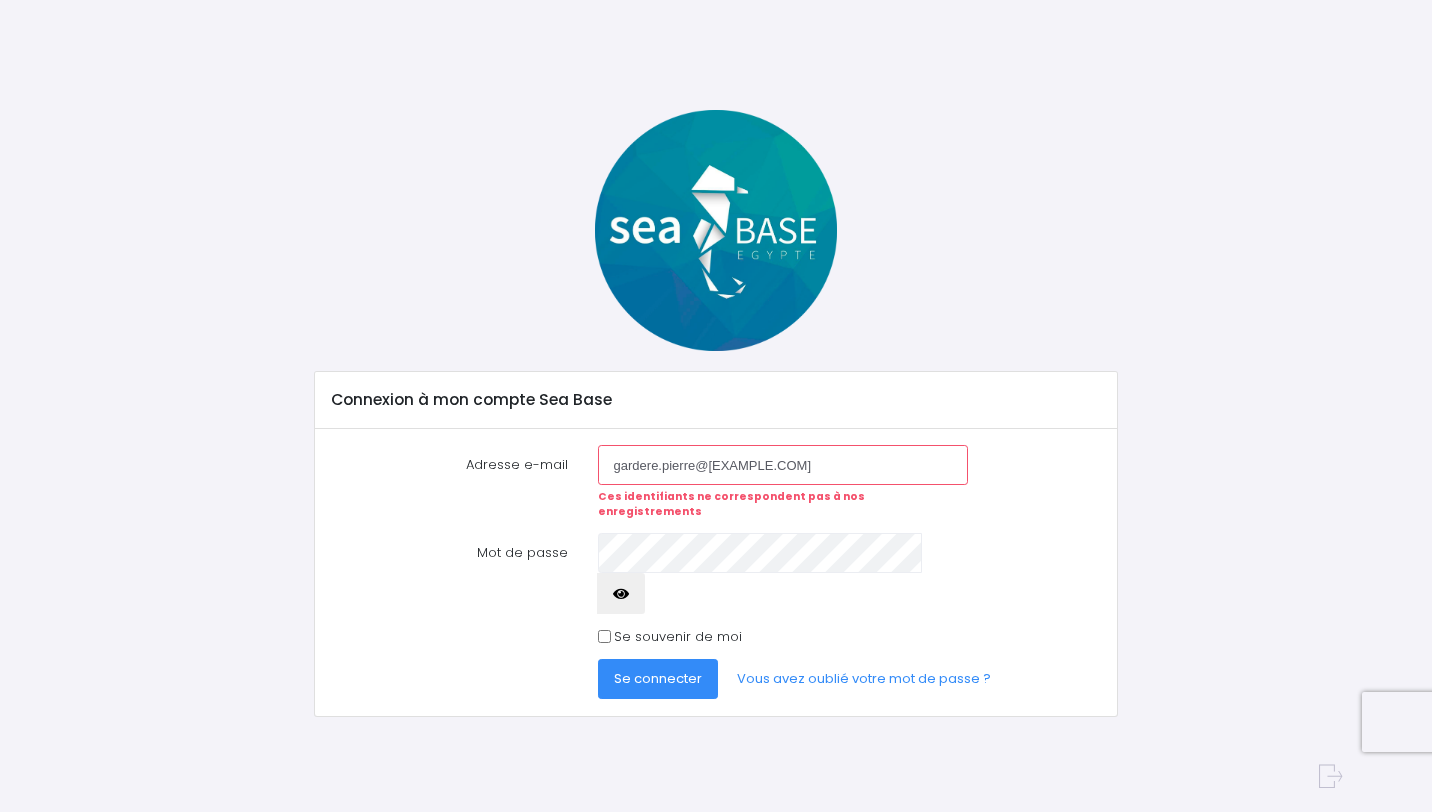 scroll, scrollTop: 0, scrollLeft: 0, axis: both 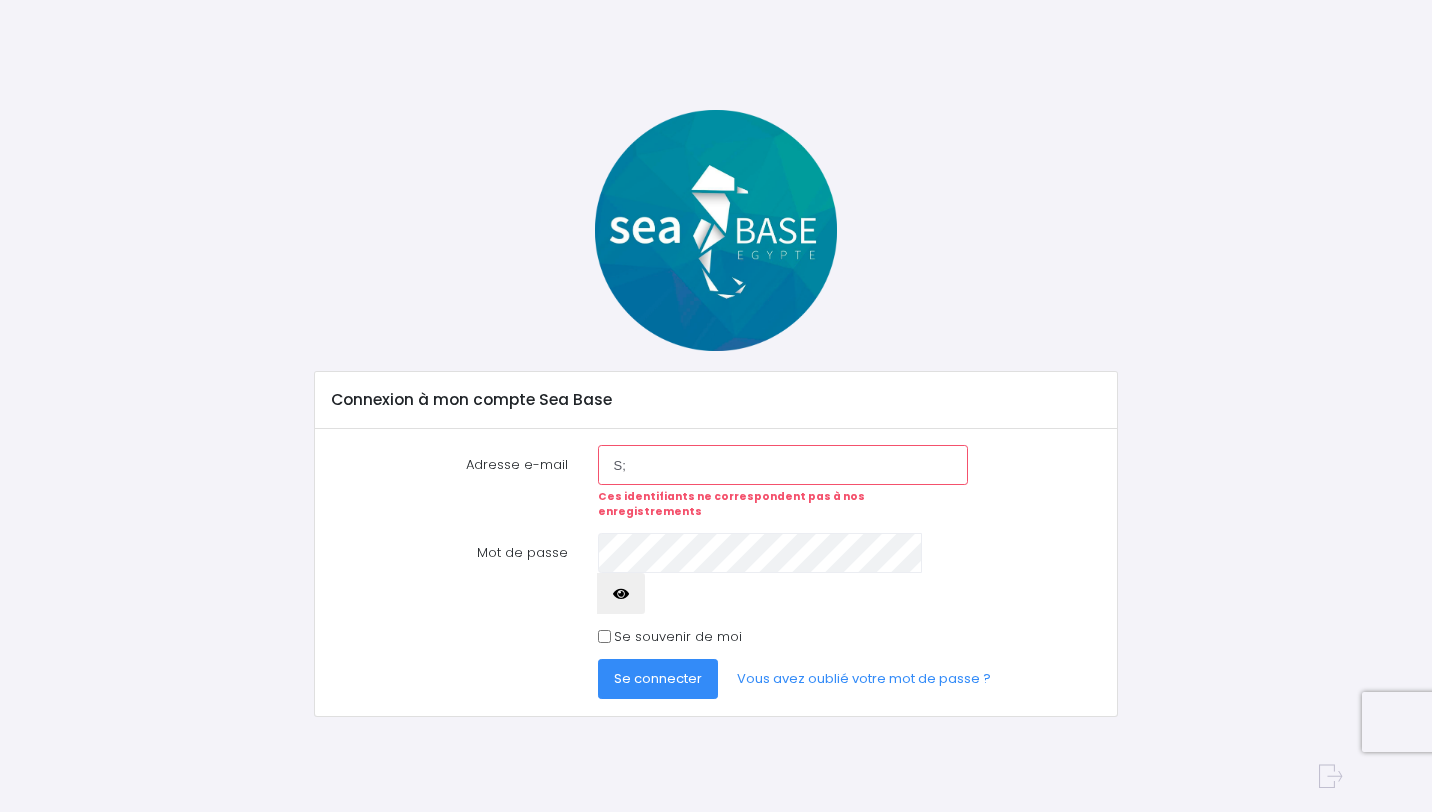 type on "S" 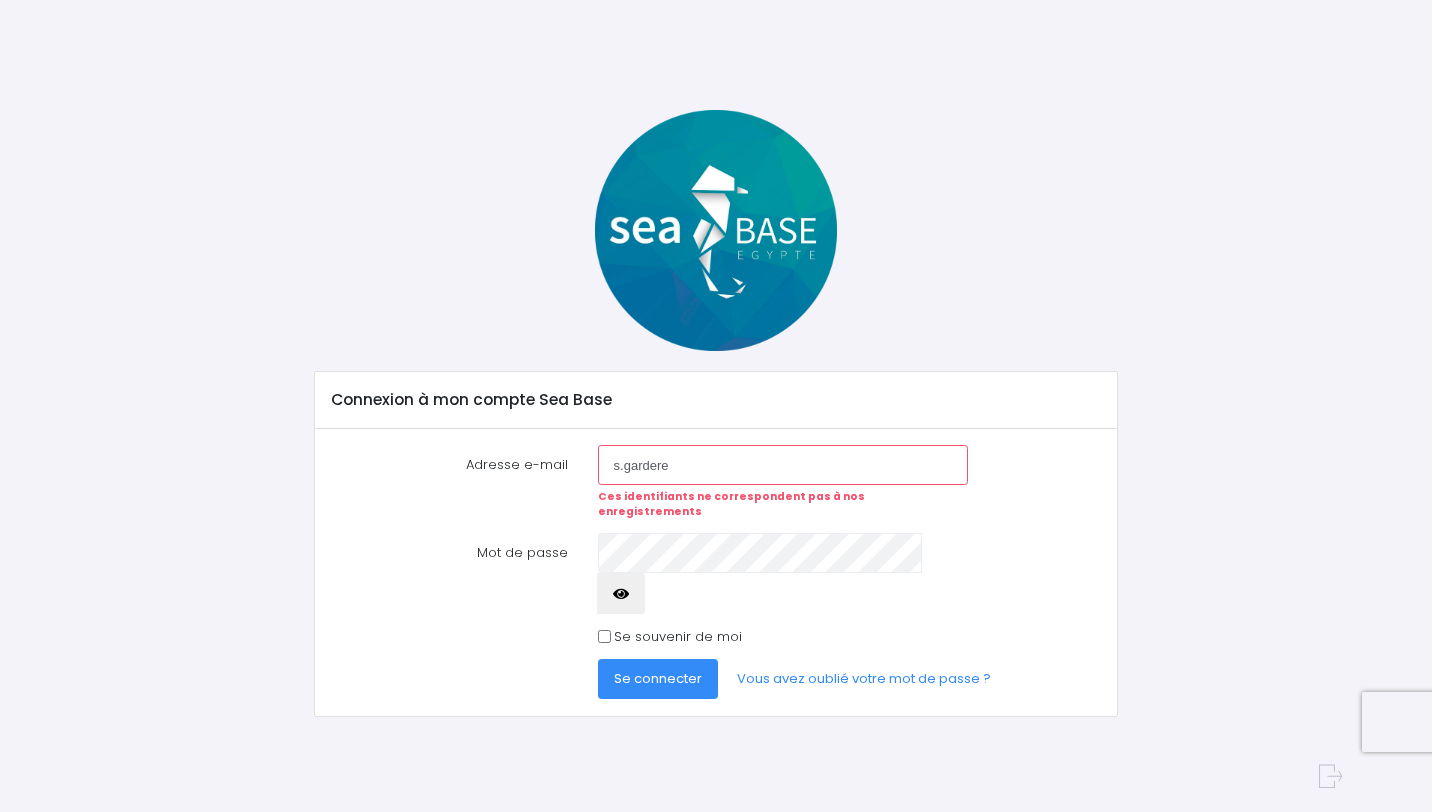 type on "s.gardere@wanadoo.fr" 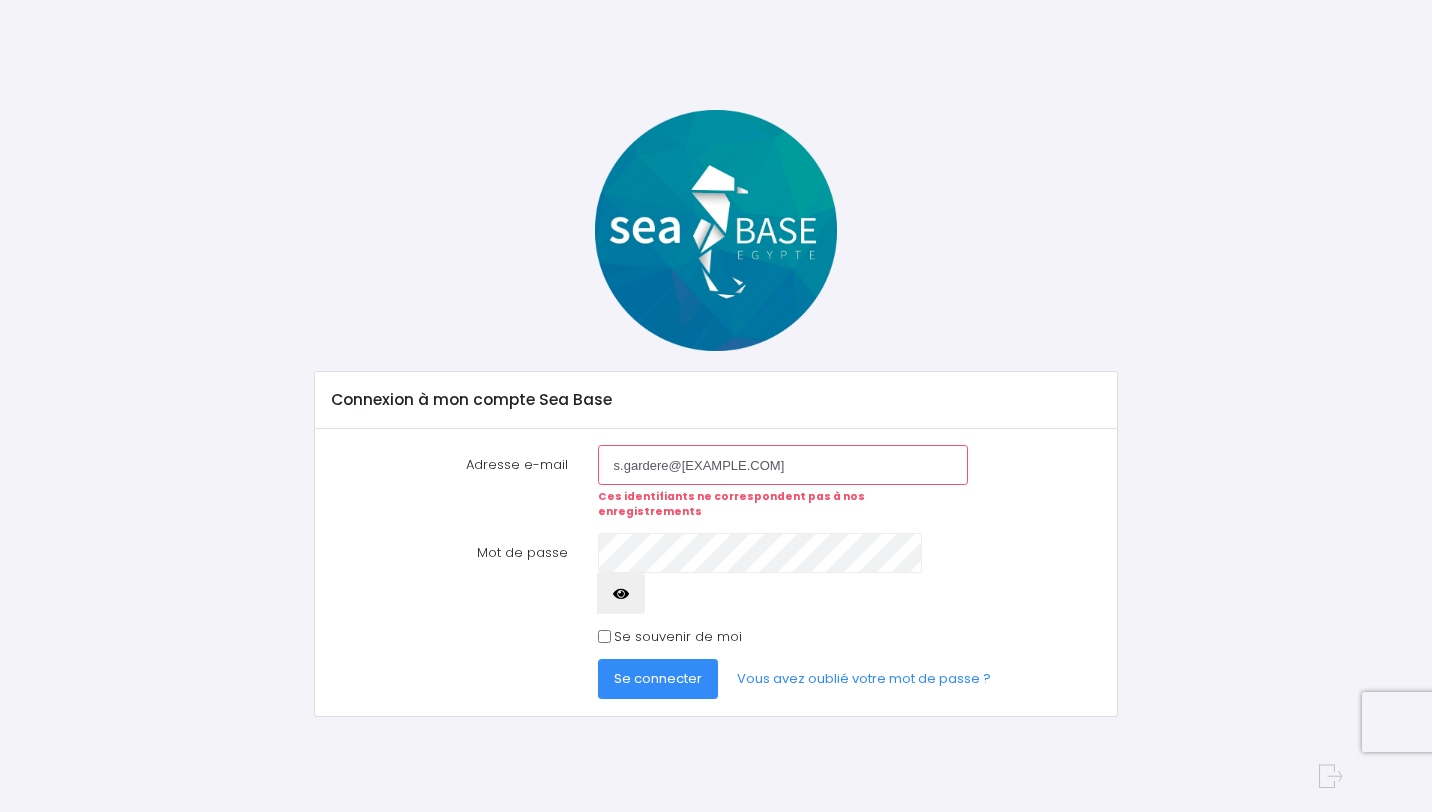 click on "Se connecter" at bounding box center (658, 678) 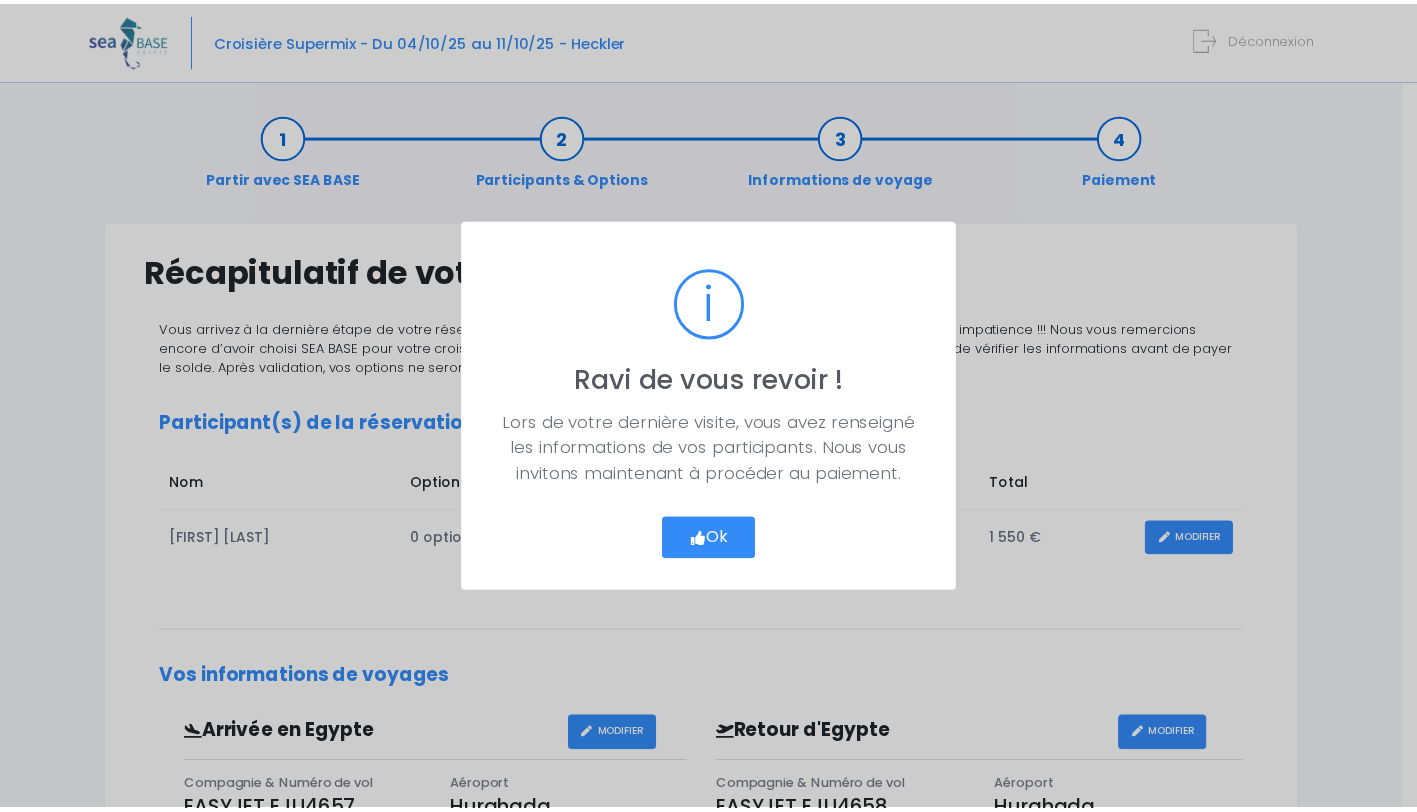 scroll, scrollTop: 0, scrollLeft: 0, axis: both 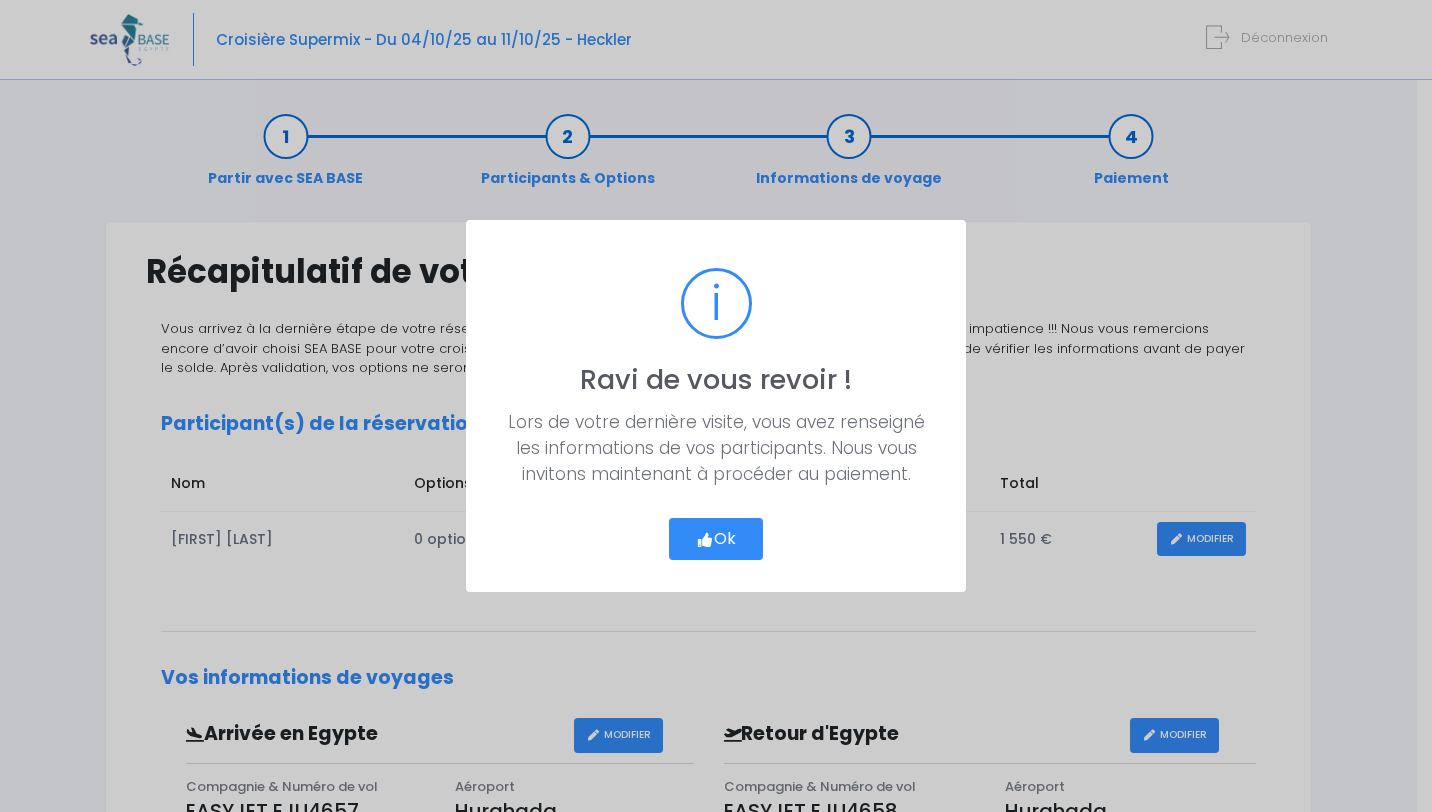 click on "Ok" at bounding box center (716, 539) 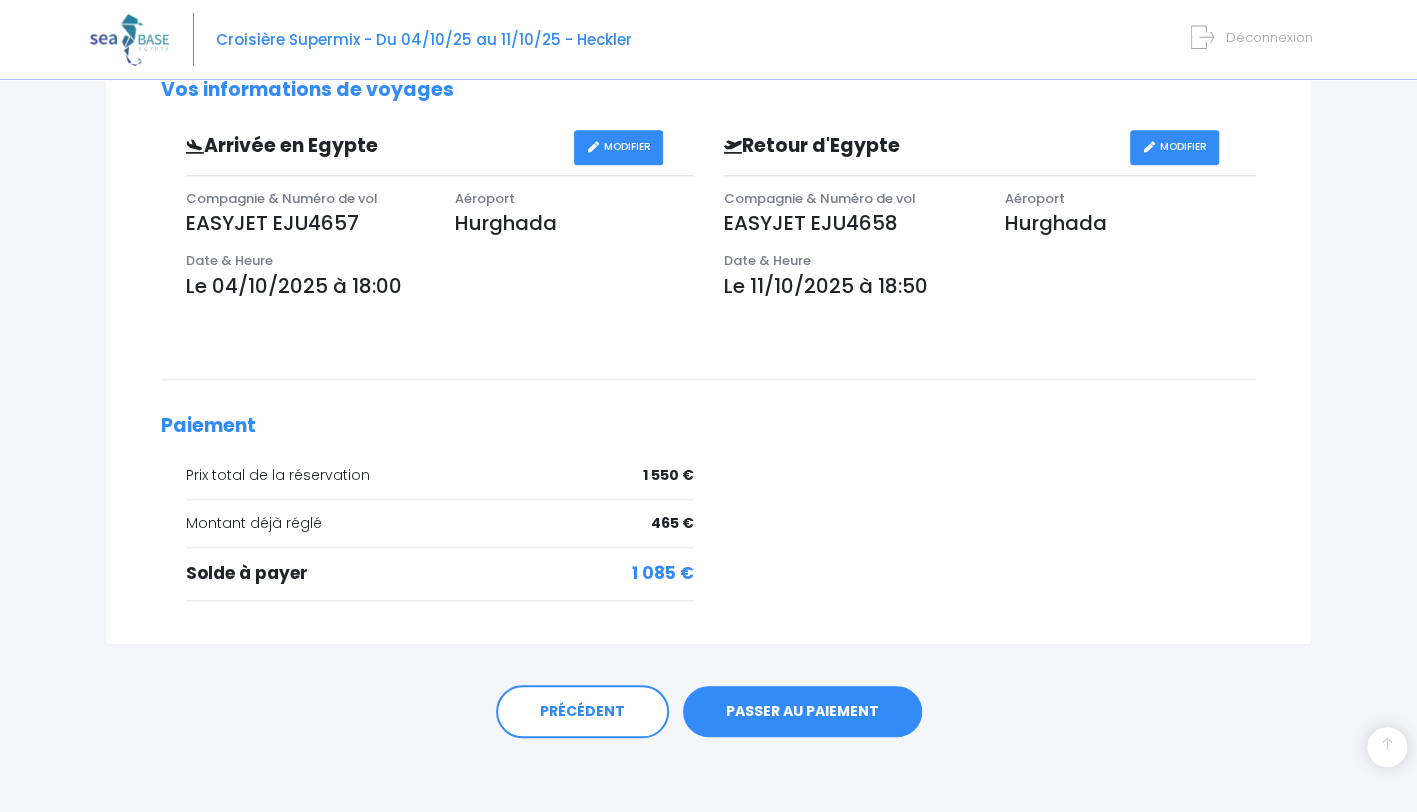 scroll, scrollTop: 590, scrollLeft: 0, axis: vertical 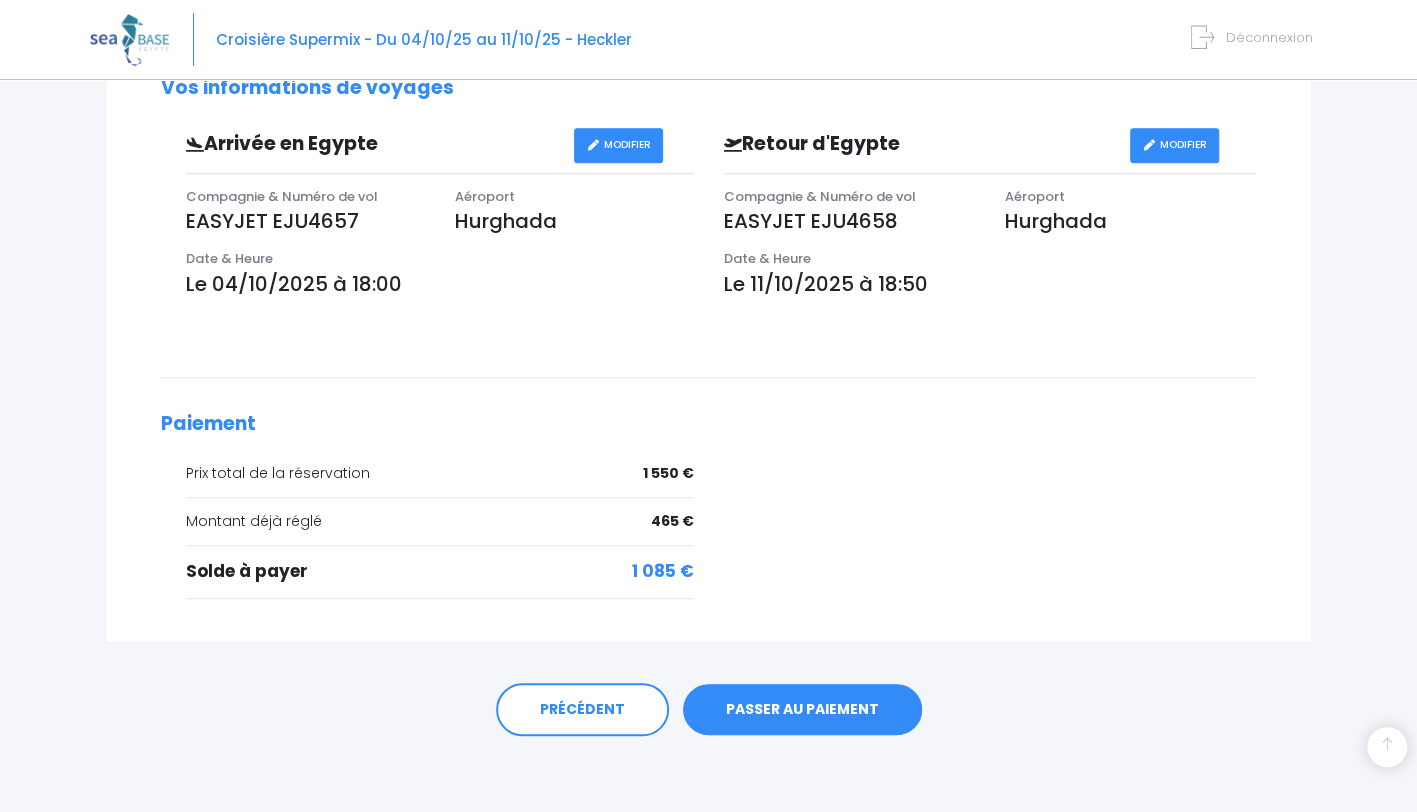 click on "PASSER AU PAIEMENT" at bounding box center [802, 710] 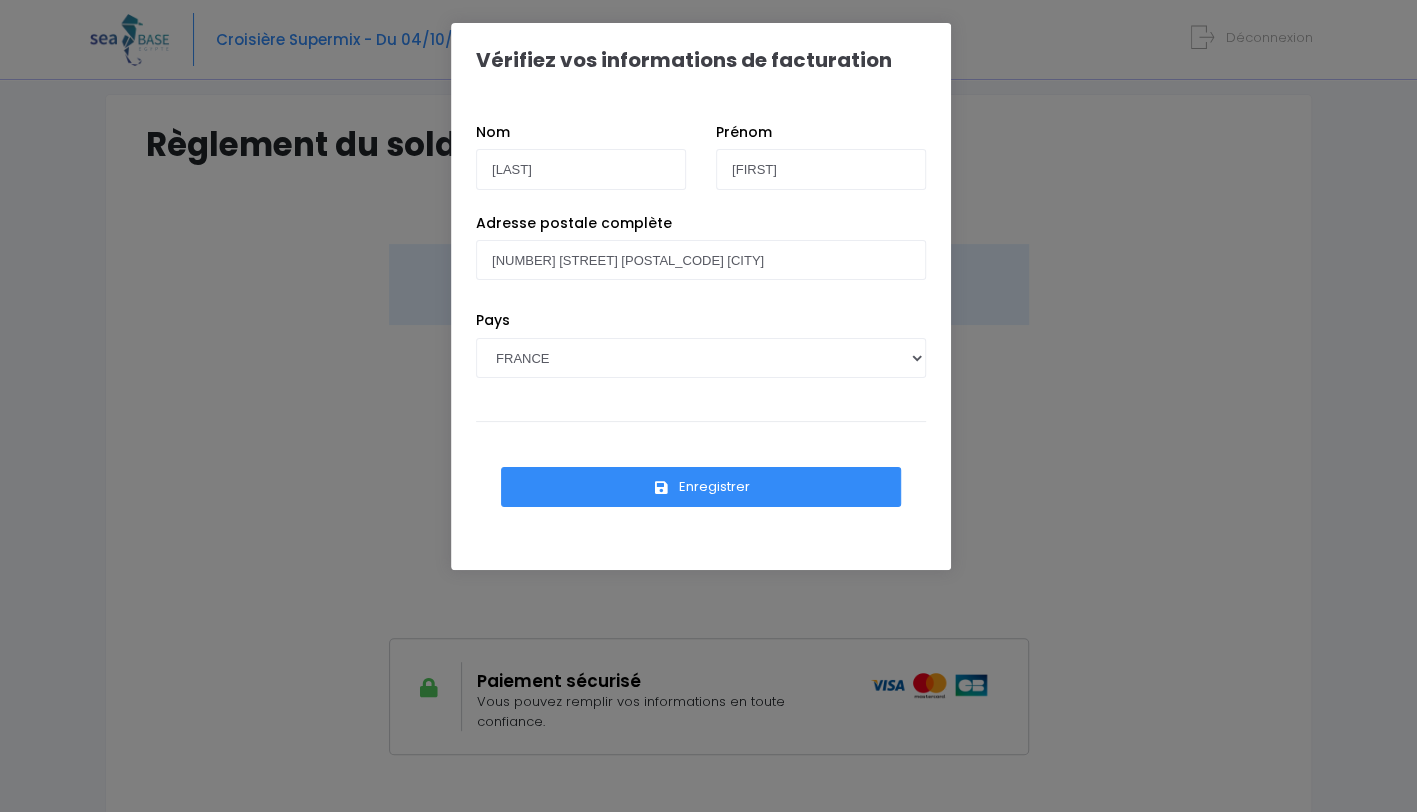 scroll, scrollTop: 100, scrollLeft: 0, axis: vertical 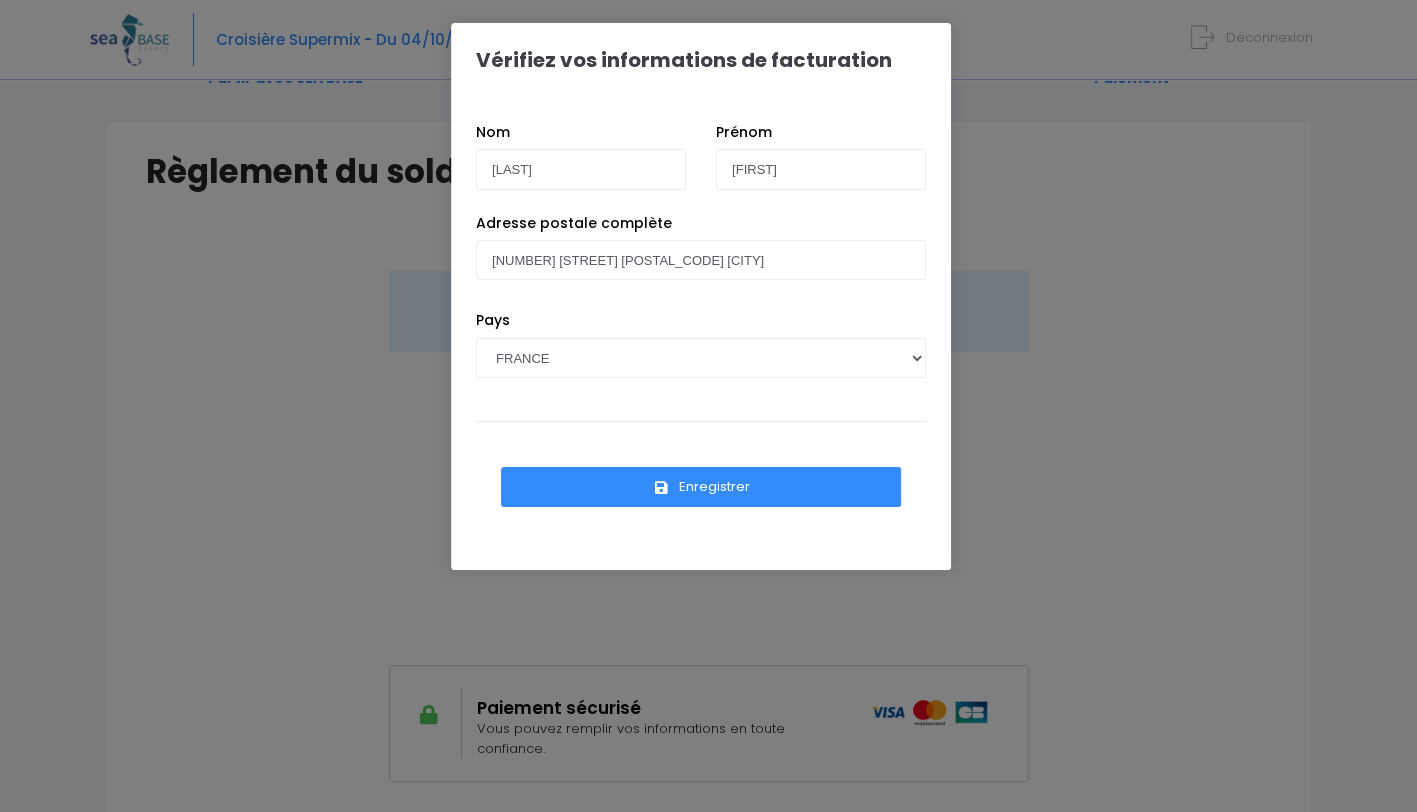 click on "Enregistrer" at bounding box center [701, 487] 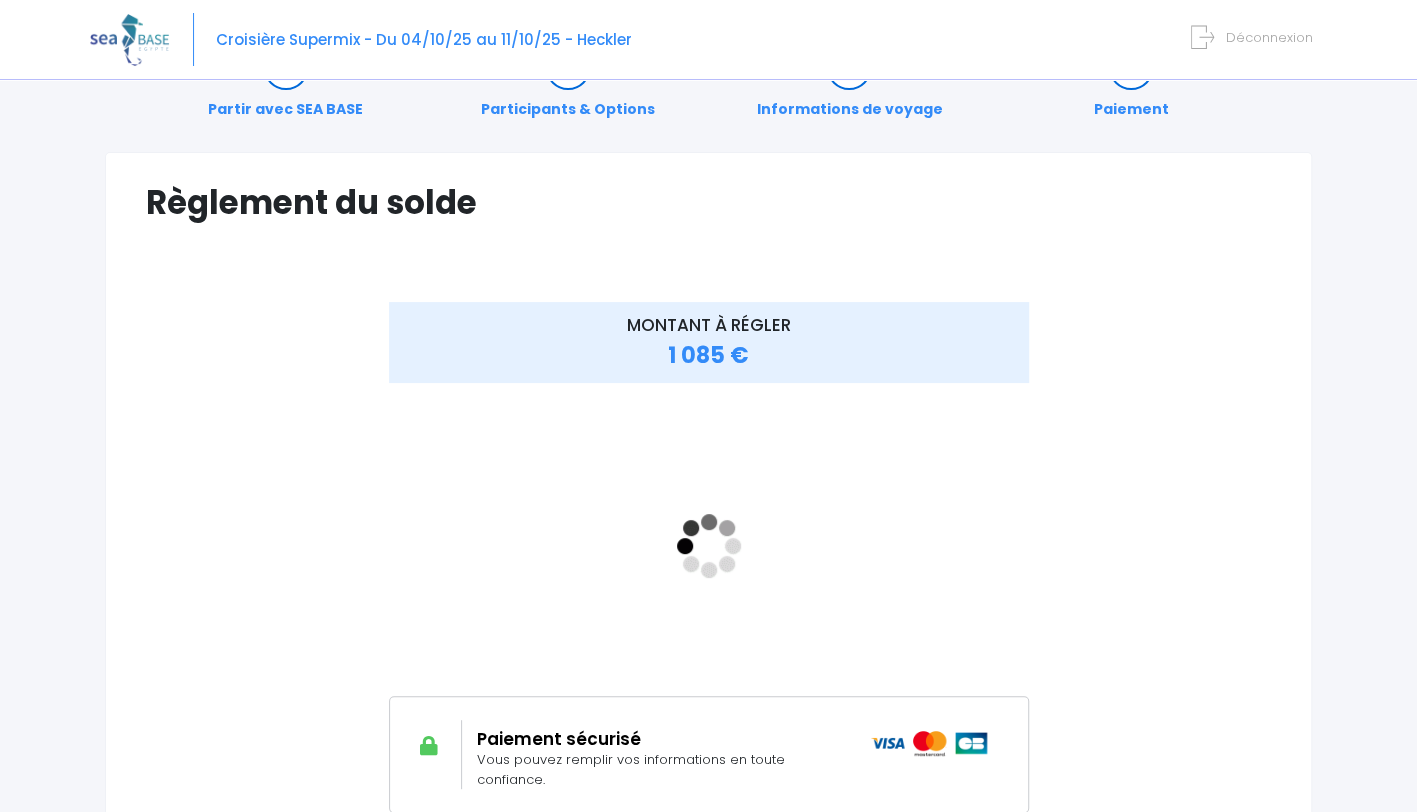 scroll, scrollTop: 100, scrollLeft: 0, axis: vertical 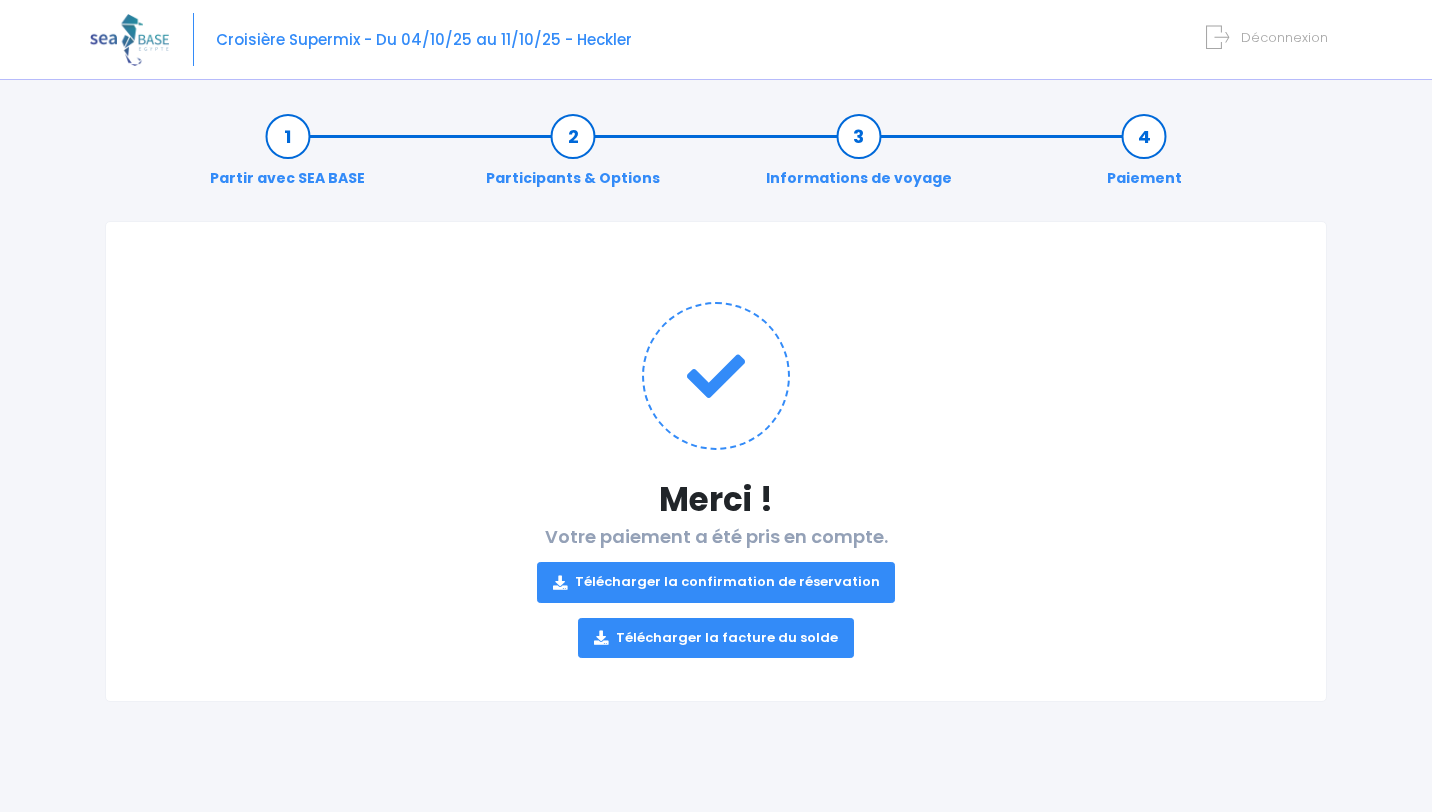 click on "Télécharger la confirmation de réservation" at bounding box center [716, 582] 